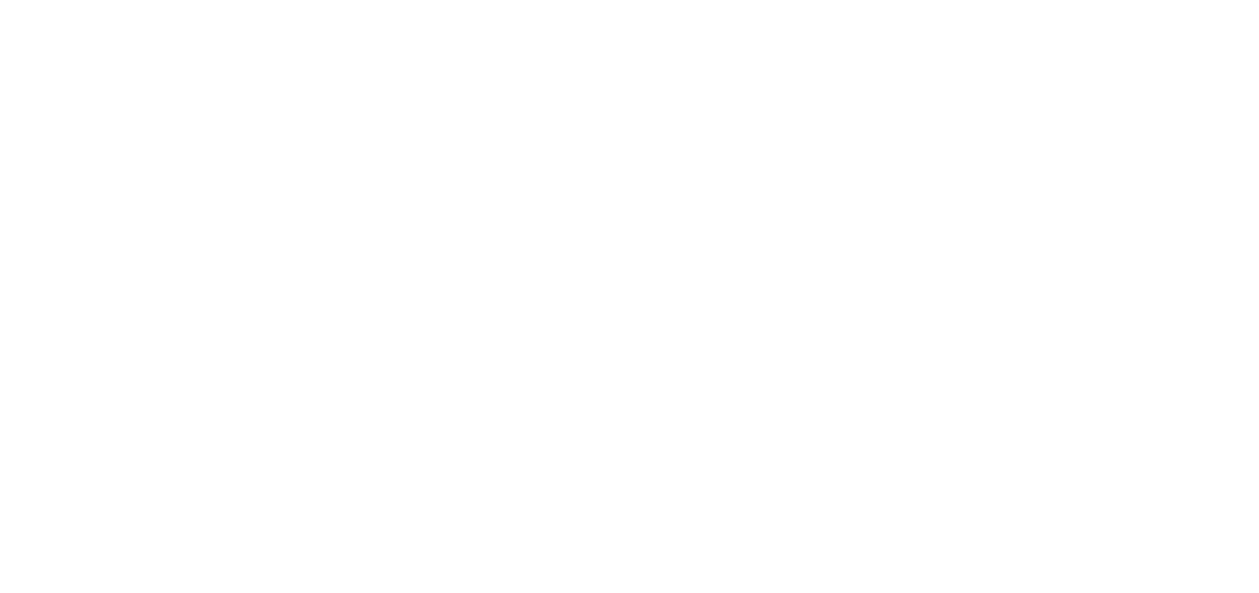 scroll, scrollTop: 0, scrollLeft: 0, axis: both 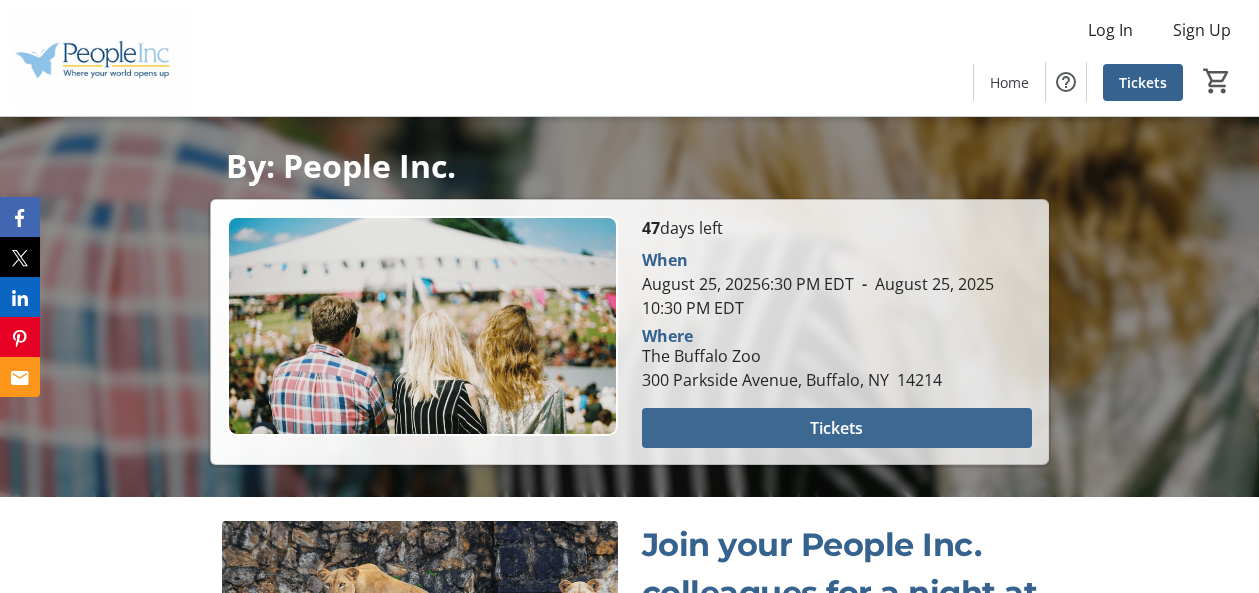 click on "Tickets" at bounding box center (836, 428) 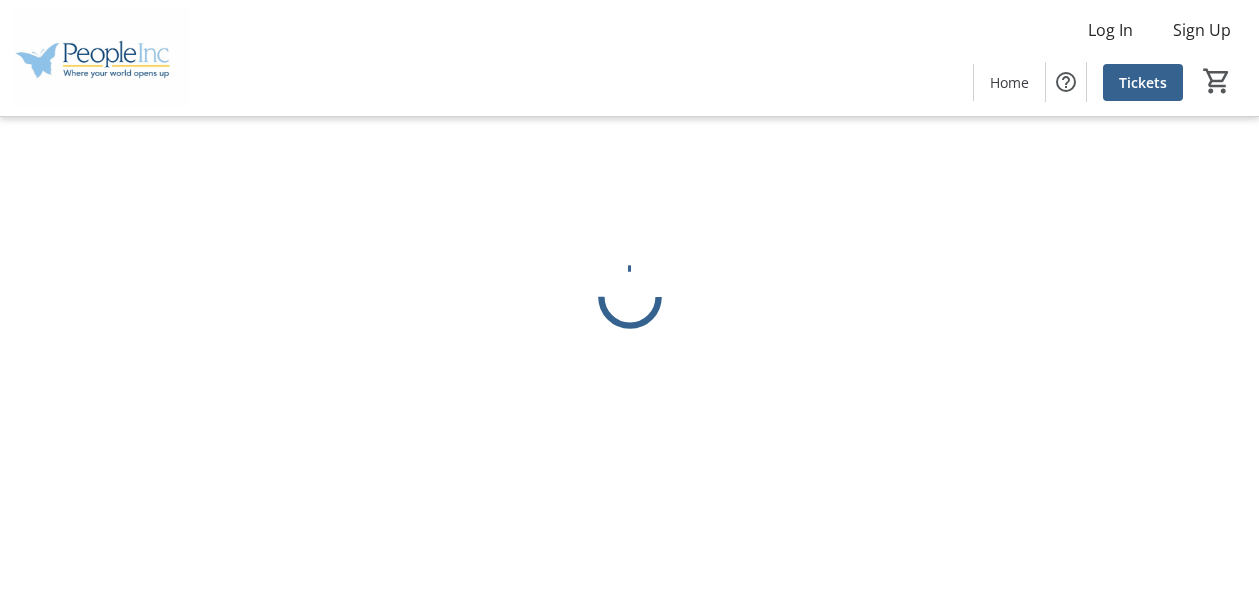 scroll, scrollTop: 0, scrollLeft: 0, axis: both 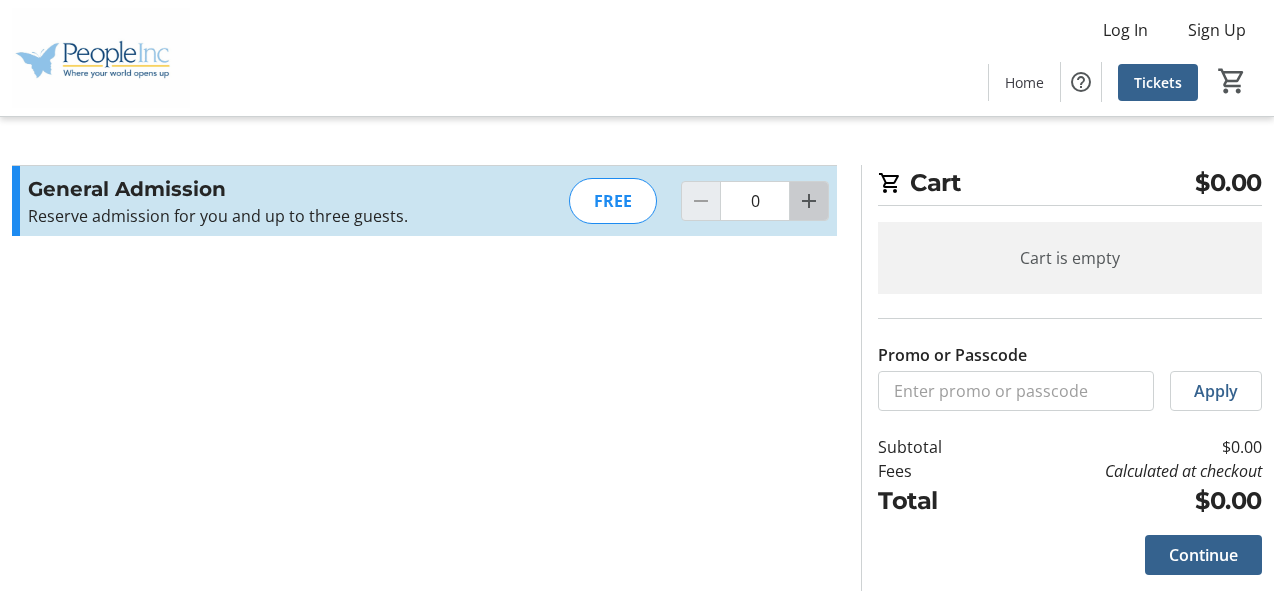 click at bounding box center [809, 201] 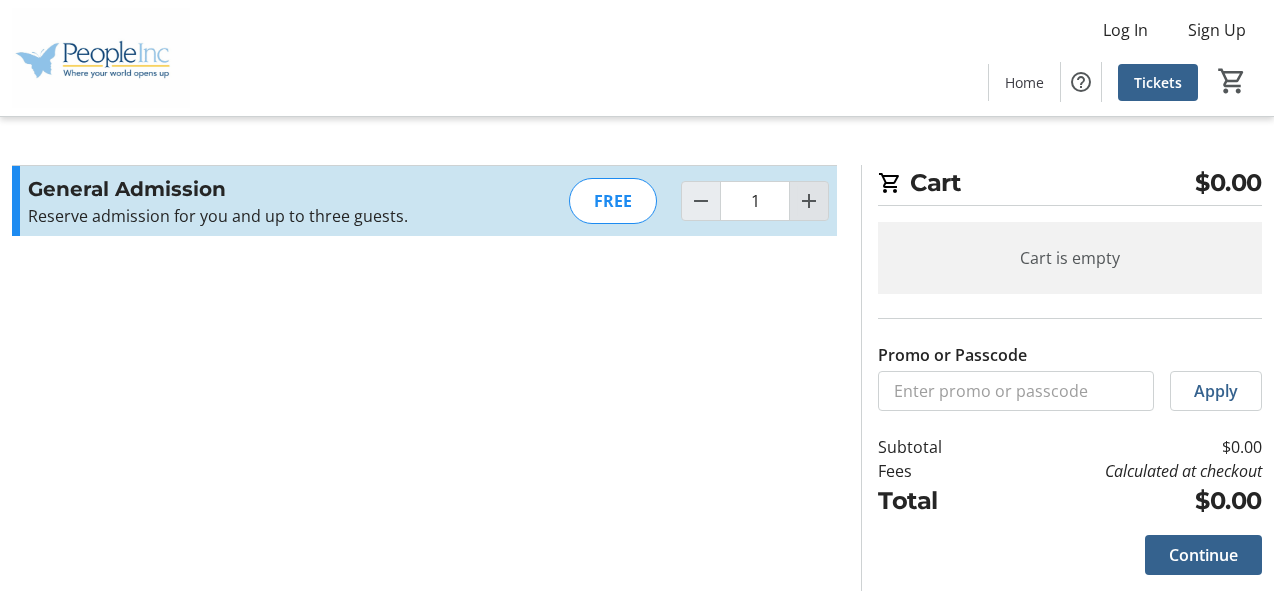 click at bounding box center [809, 201] 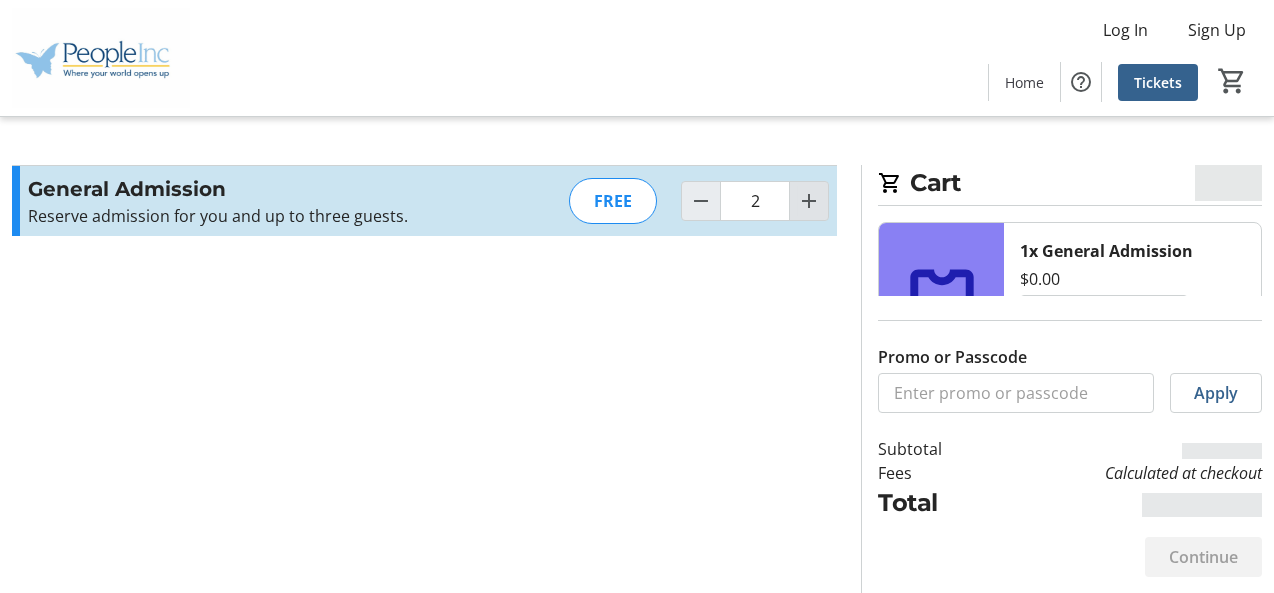click at bounding box center (809, 201) 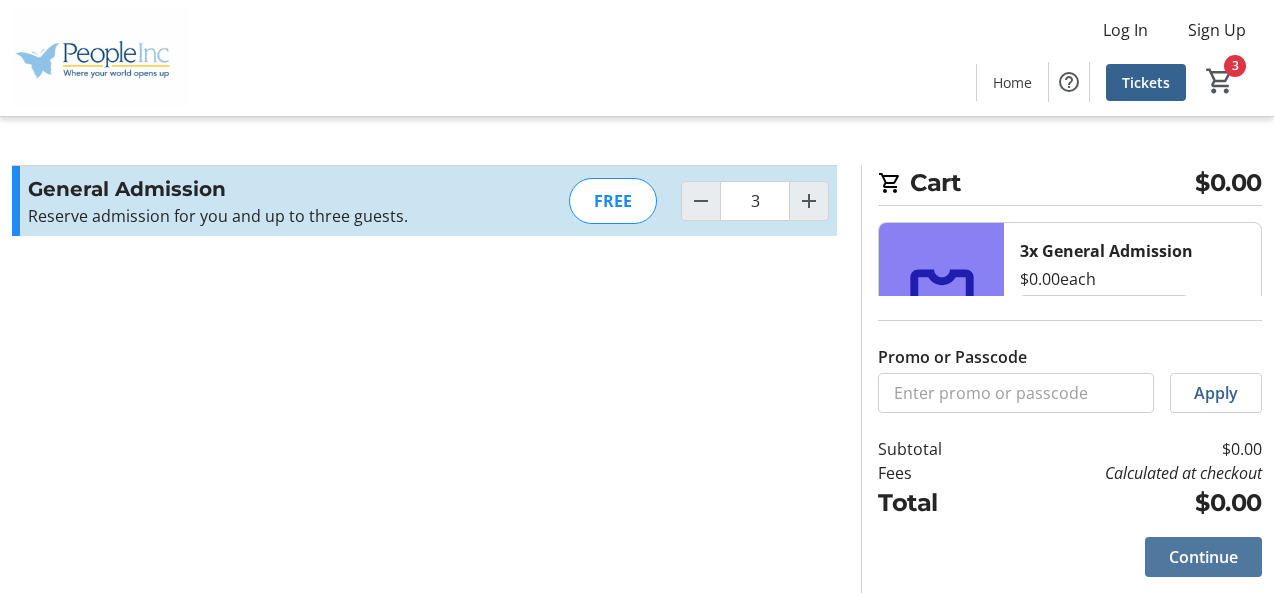 click on "Continue" at bounding box center [1203, 557] 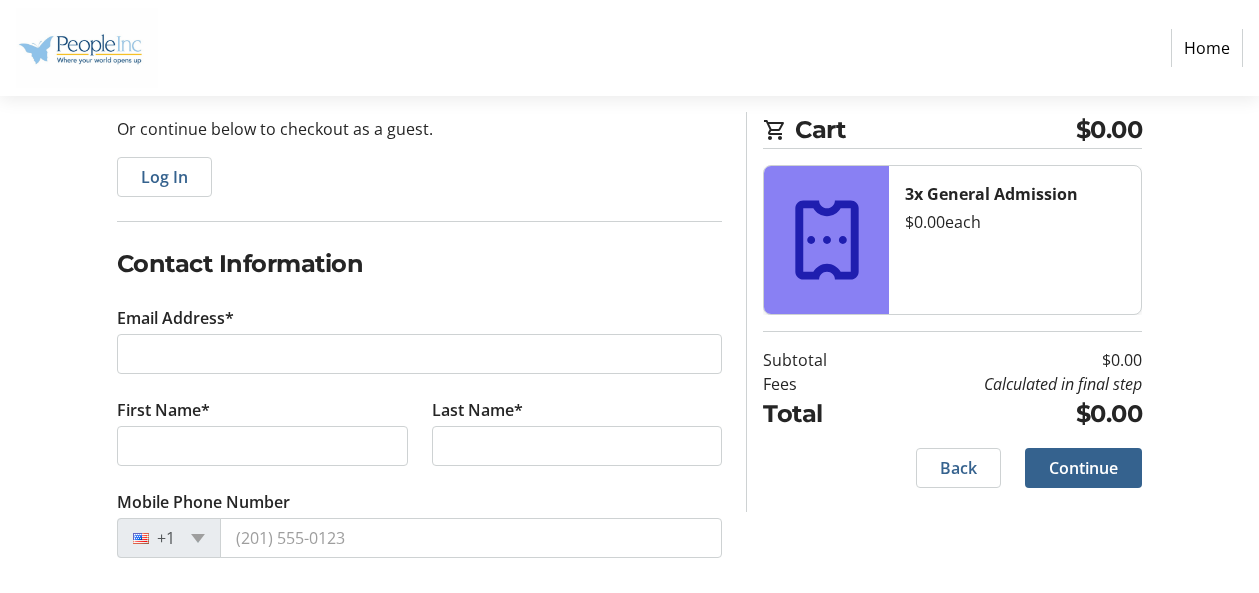 scroll, scrollTop: 210, scrollLeft: 0, axis: vertical 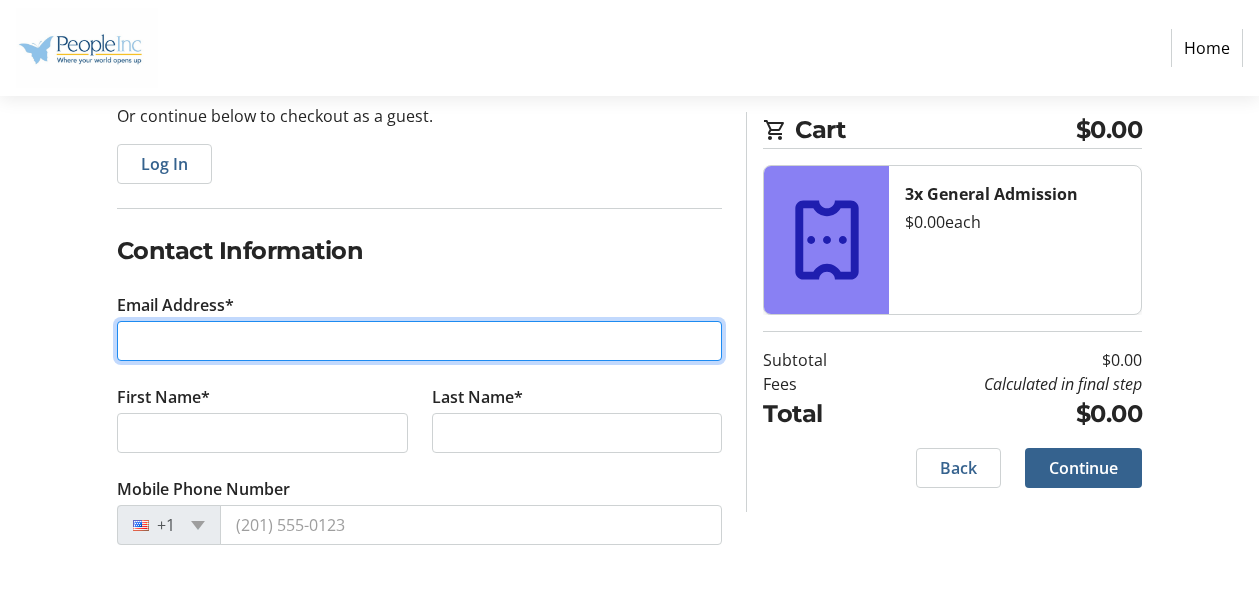 click on "Email Address*" at bounding box center (420, 341) 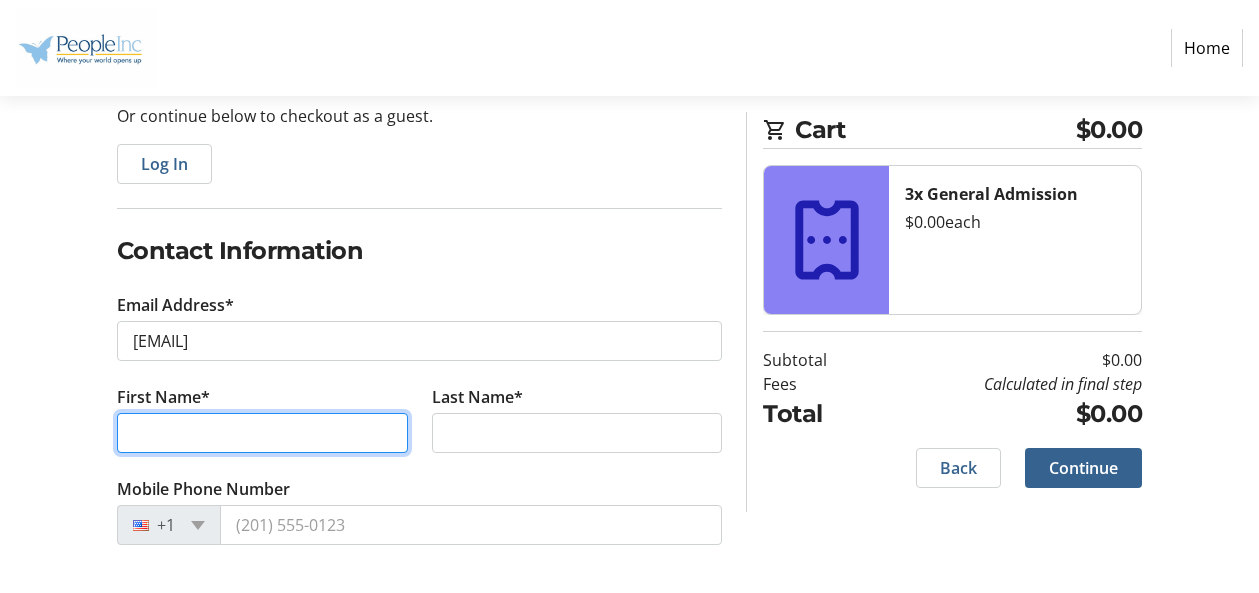 type on "[FIRST]" 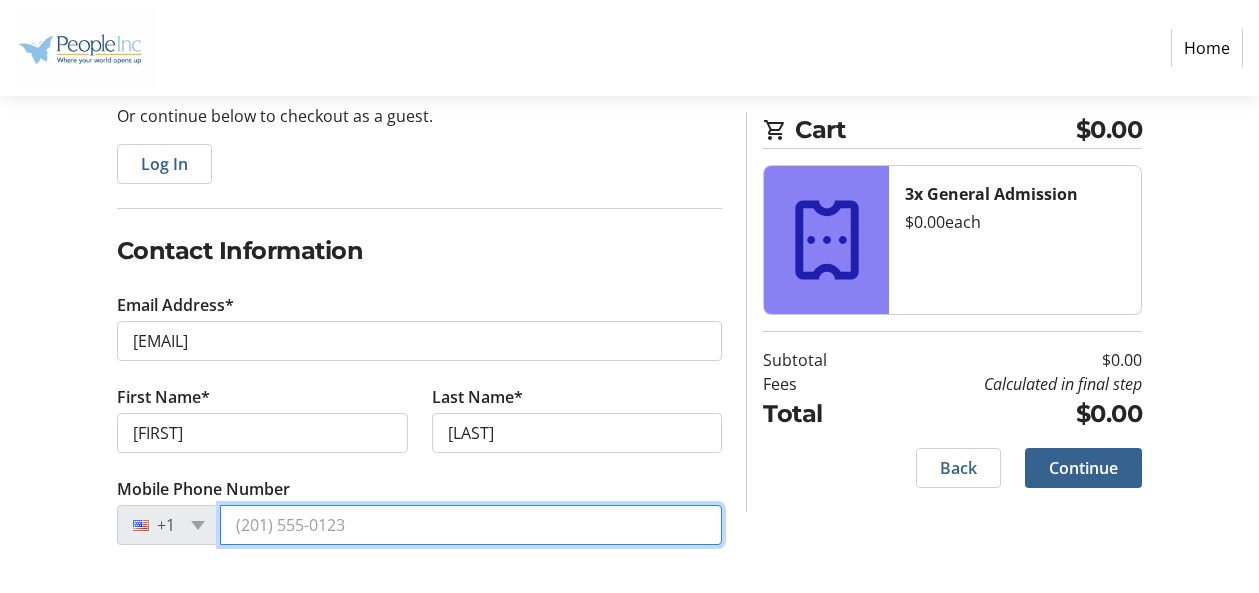 type on "[PHONE]" 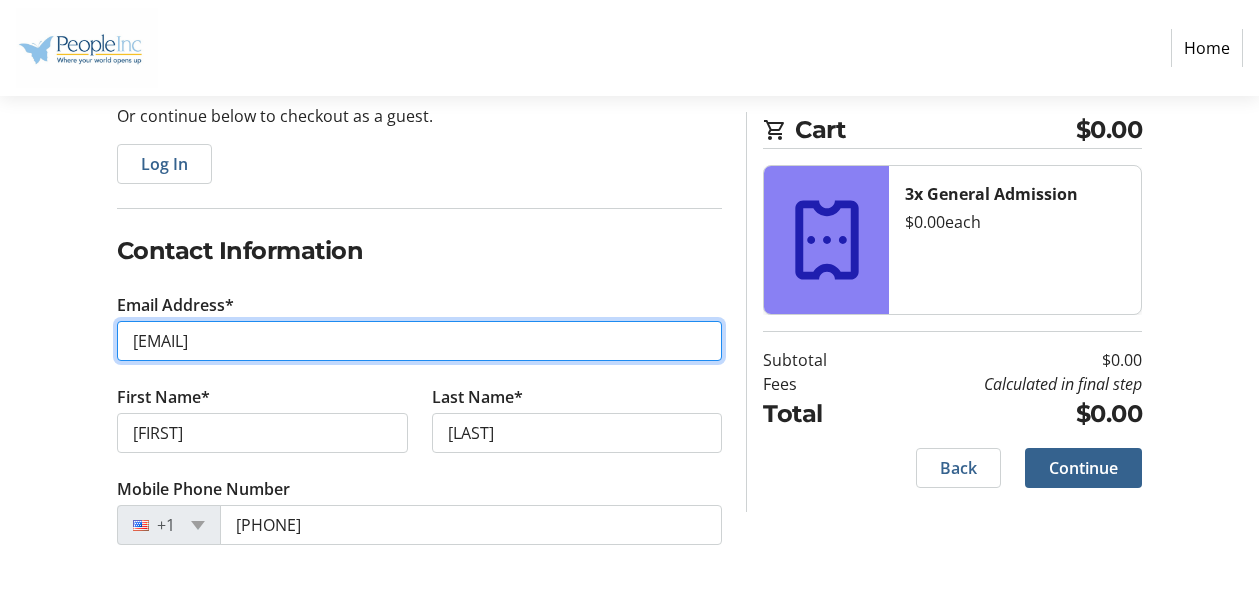 type on "[EMAIL]" 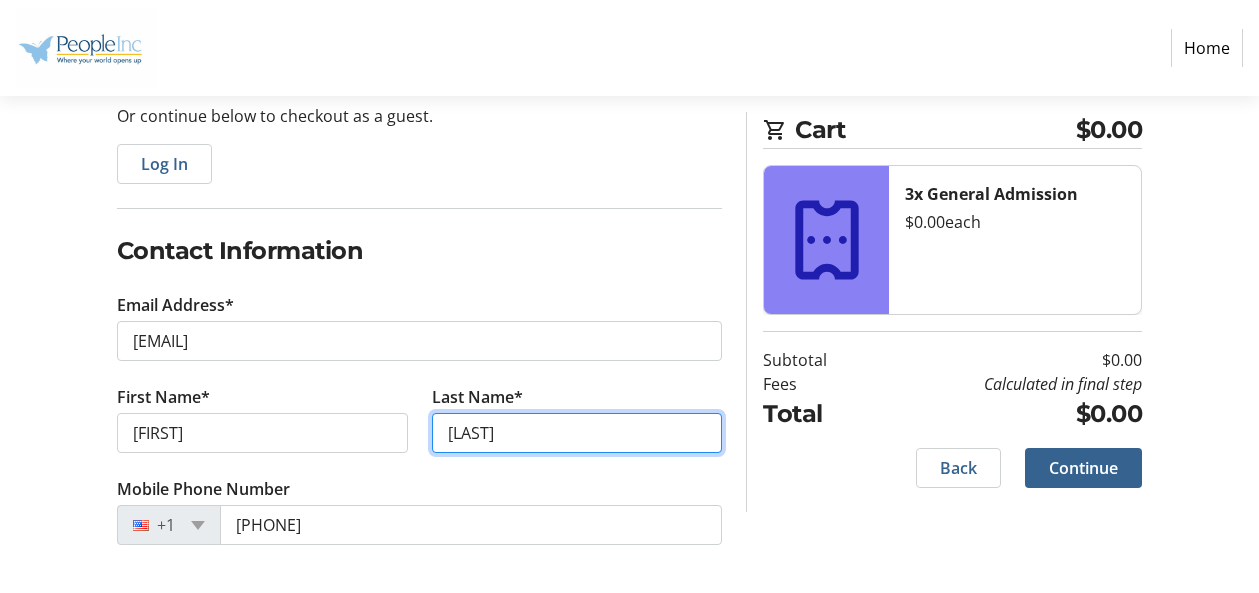 click on "[LAST]" at bounding box center (577, 433) 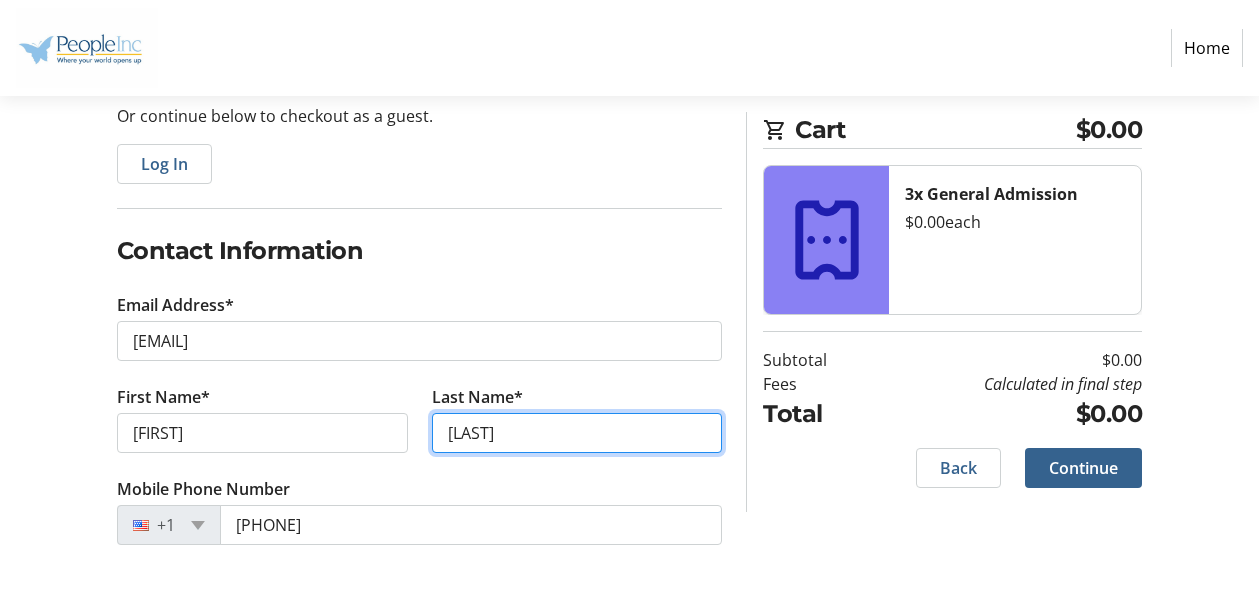 type on "[LAST]" 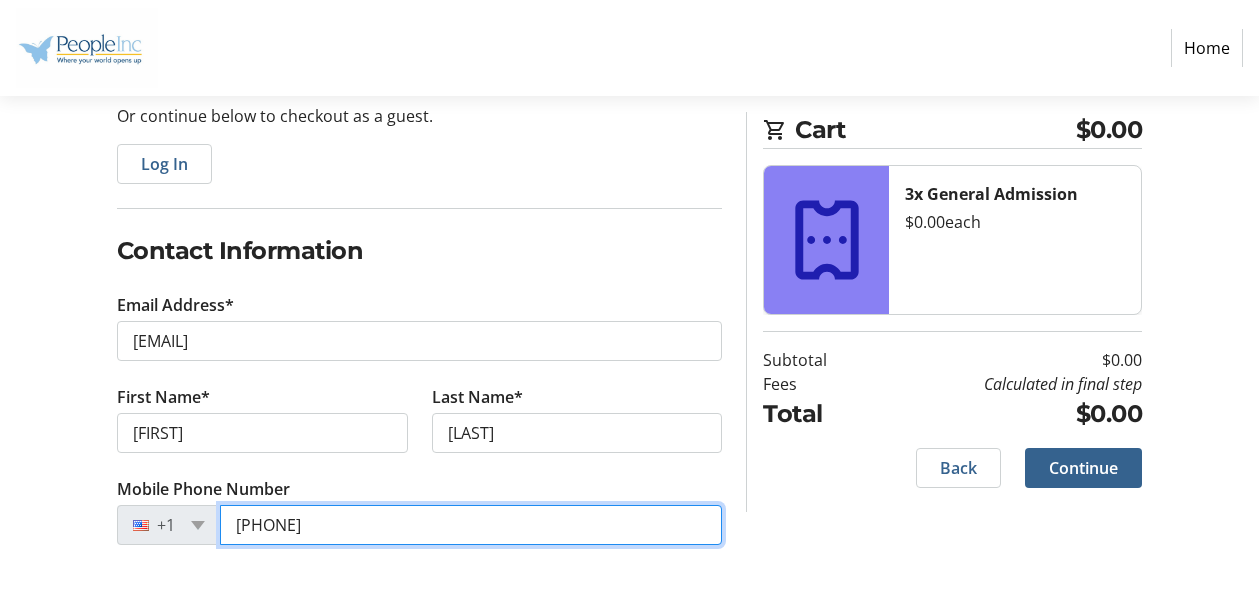 drag, startPoint x: 348, startPoint y: 524, endPoint x: 279, endPoint y: 523, distance: 69.00725 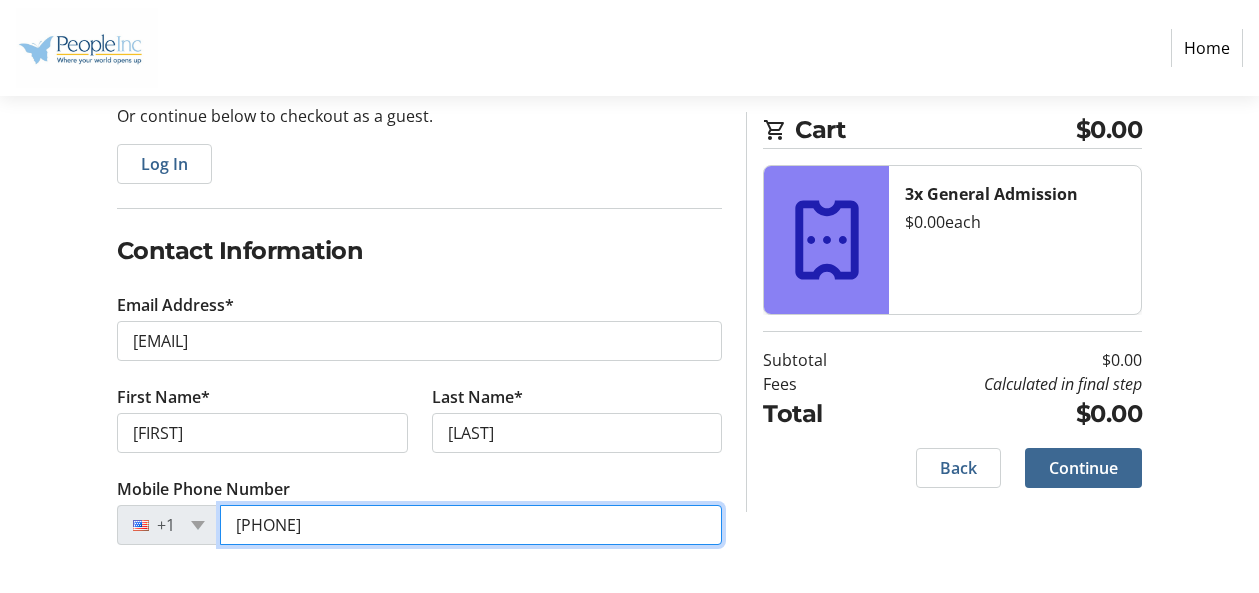 type on "[PHONE]" 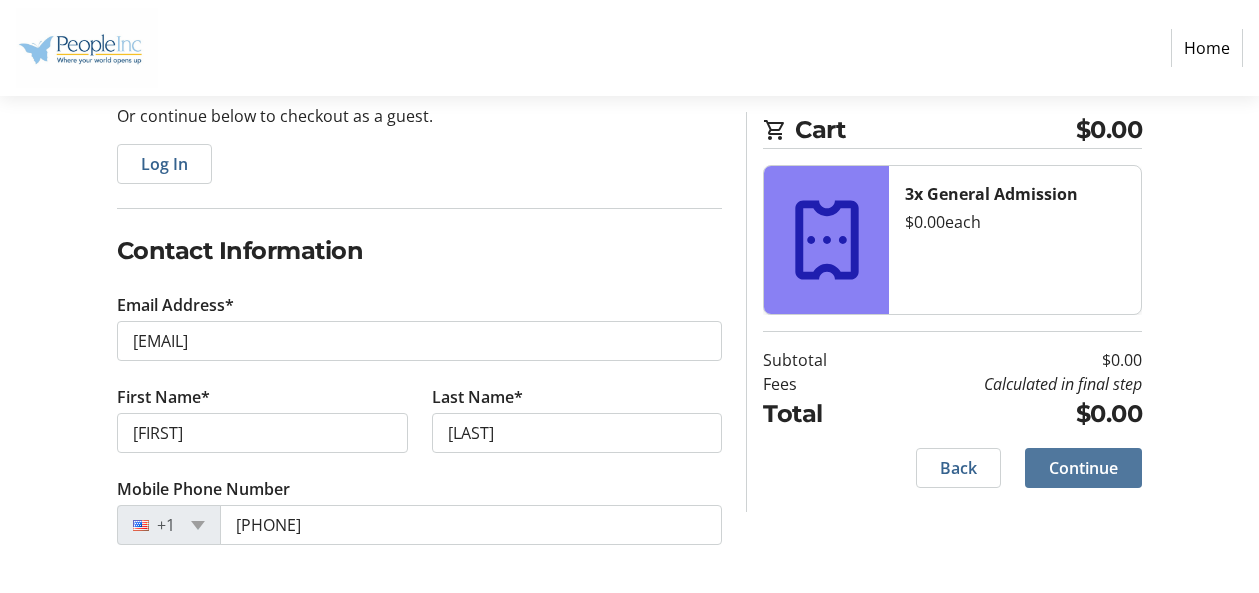 click on "Continue" at bounding box center (1083, 468) 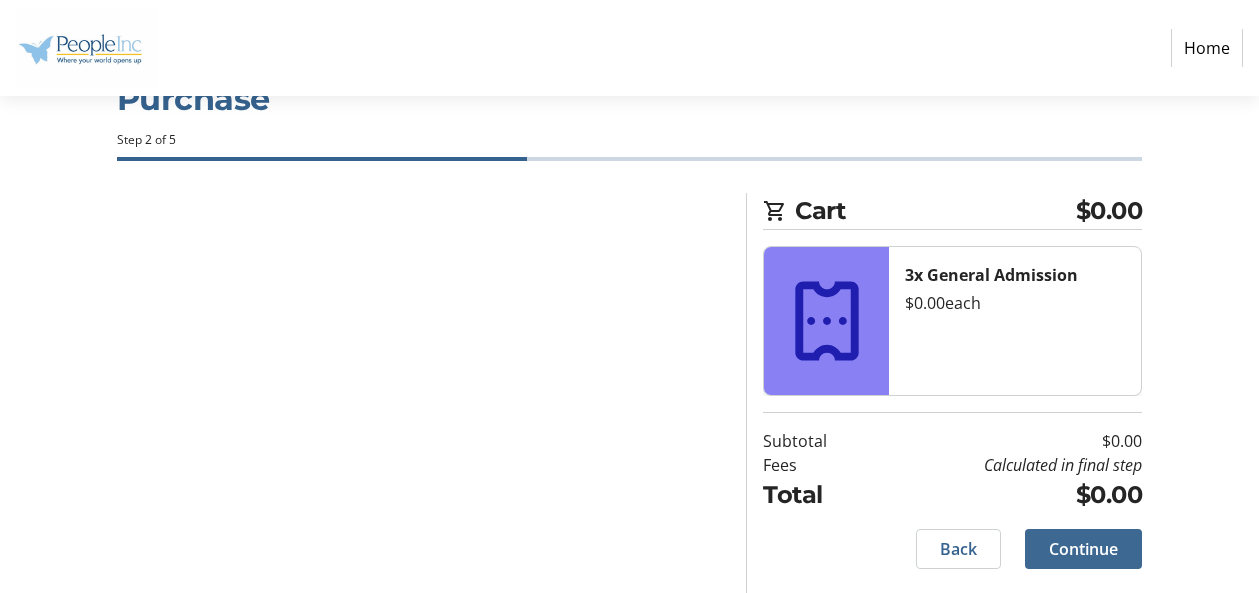 scroll, scrollTop: 0, scrollLeft: 0, axis: both 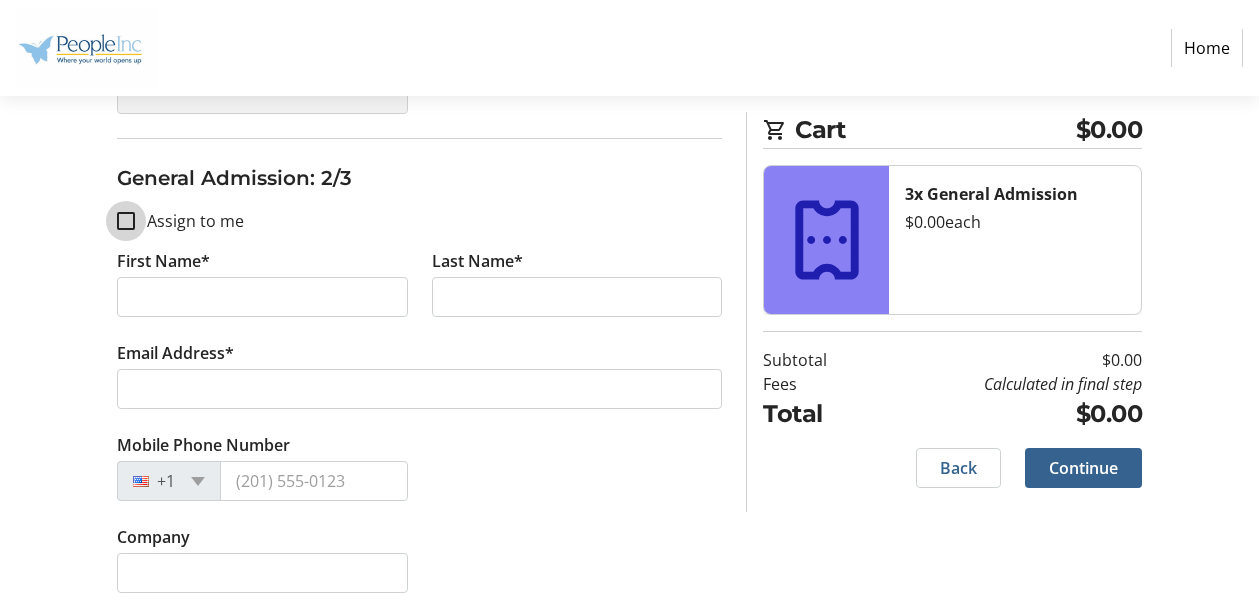 click on "Assign to me" at bounding box center [126, 221] 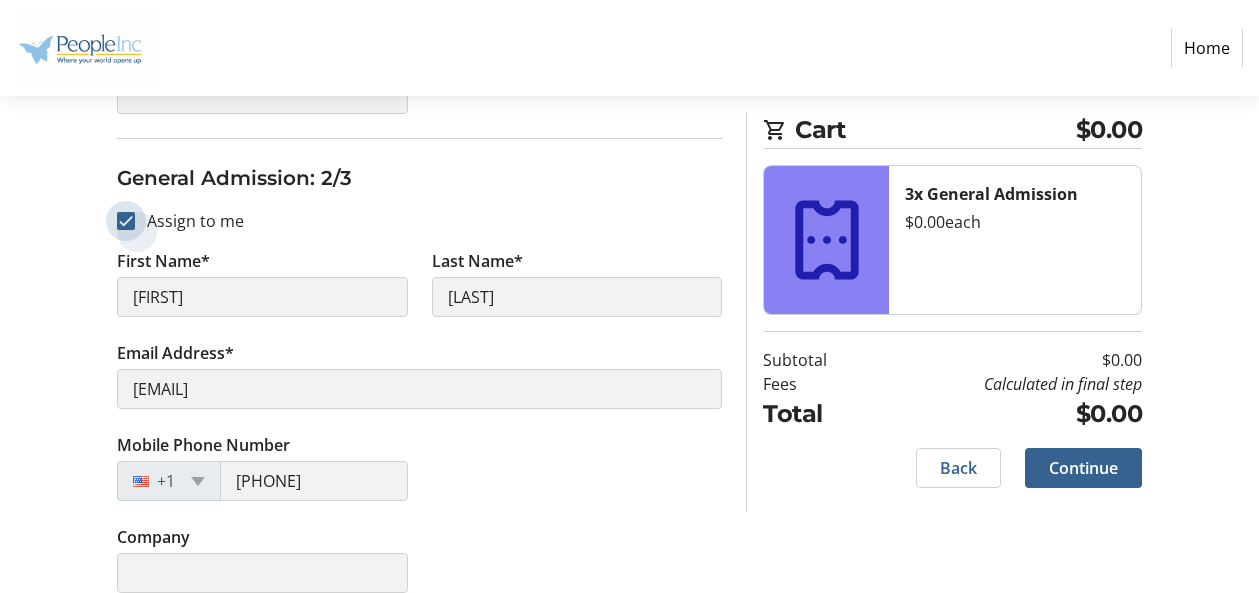 click on "Assign to me" at bounding box center (126, 221) 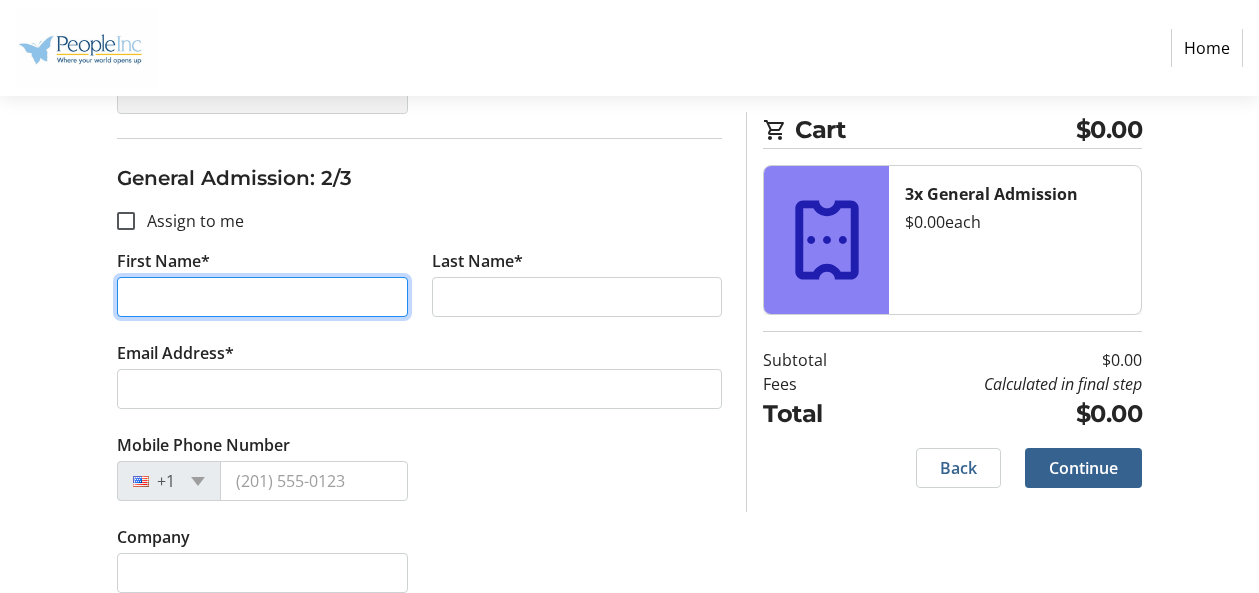 click on "First Name*" at bounding box center (262, 297) 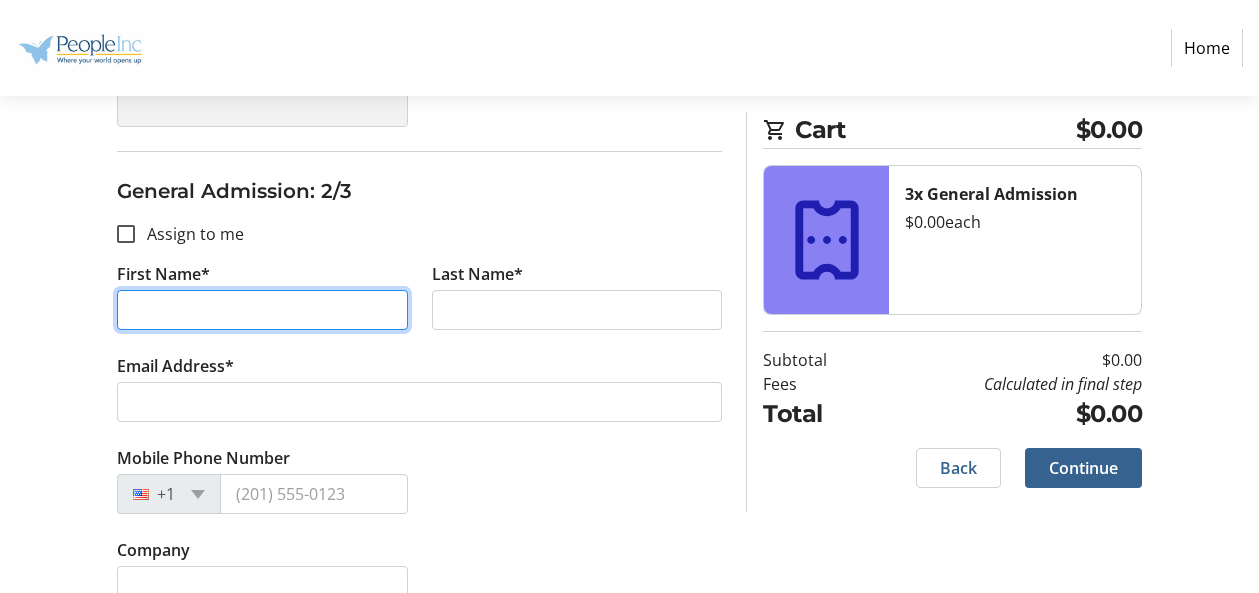 scroll, scrollTop: 703, scrollLeft: 0, axis: vertical 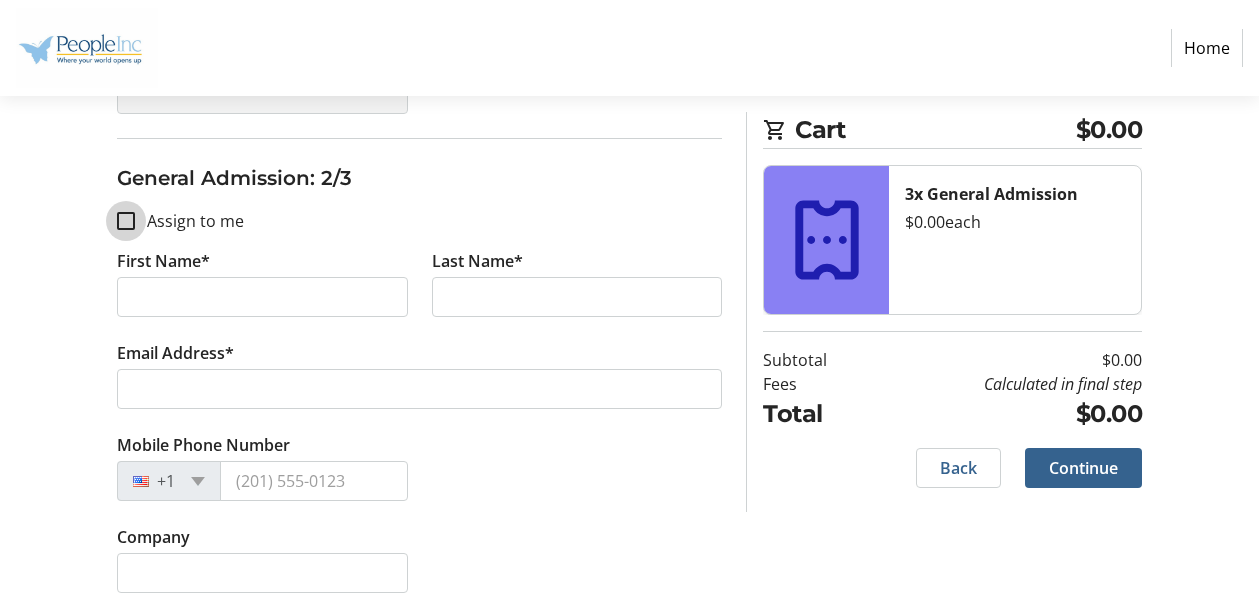 click on "Assign to me" at bounding box center (126, 221) 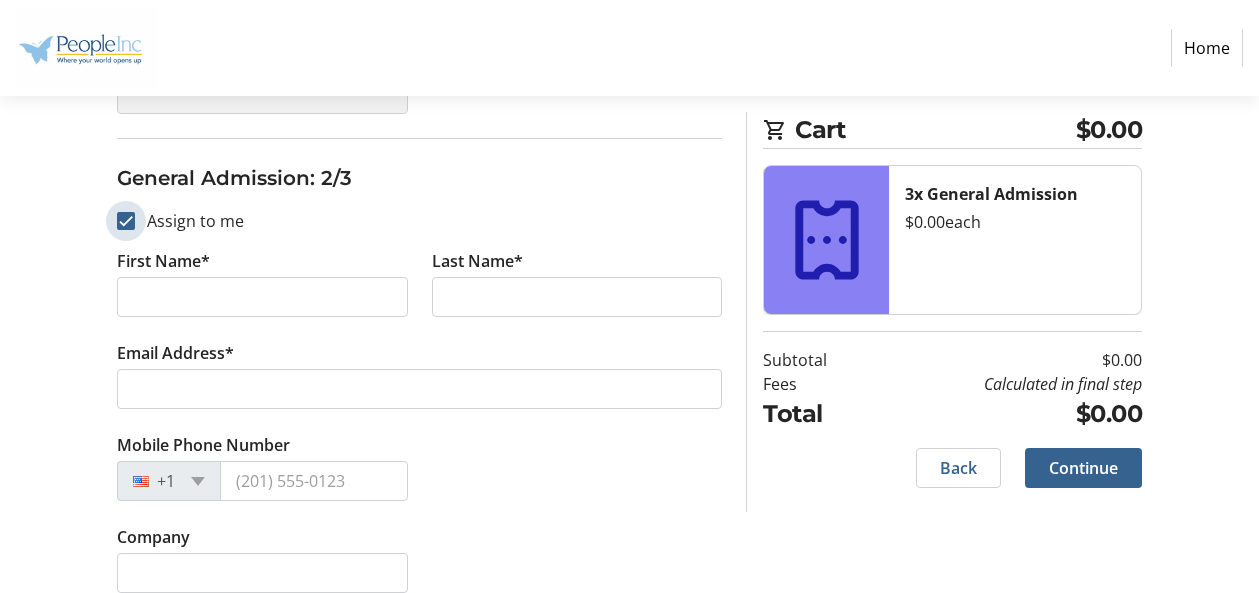 checkbox on "true" 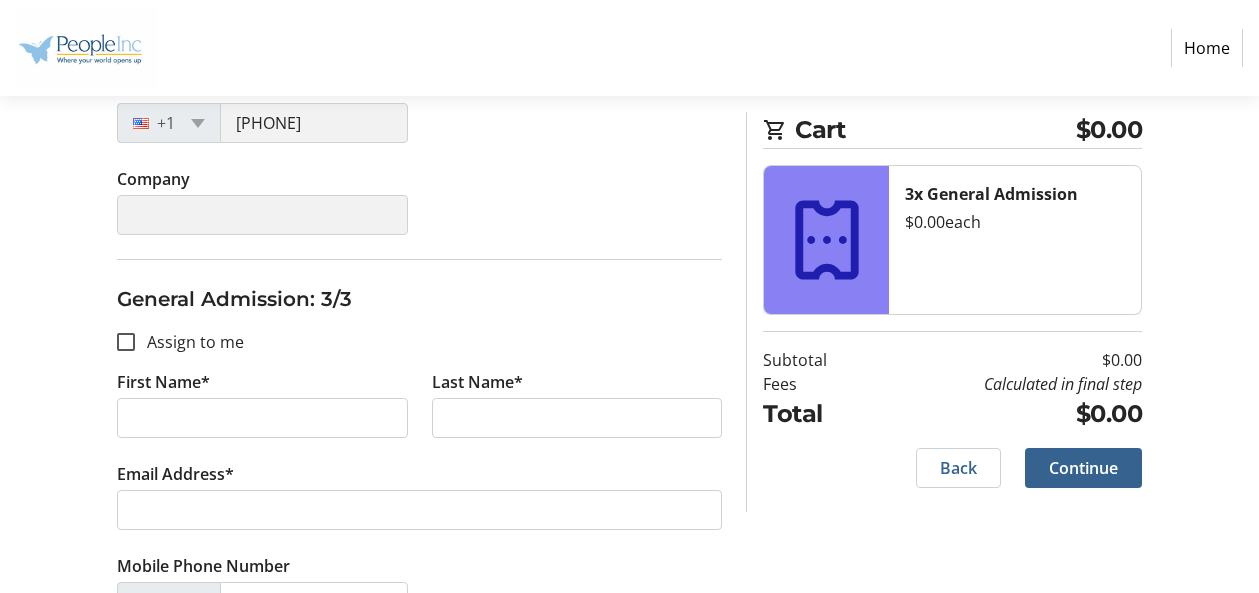 scroll, scrollTop: 1071, scrollLeft: 0, axis: vertical 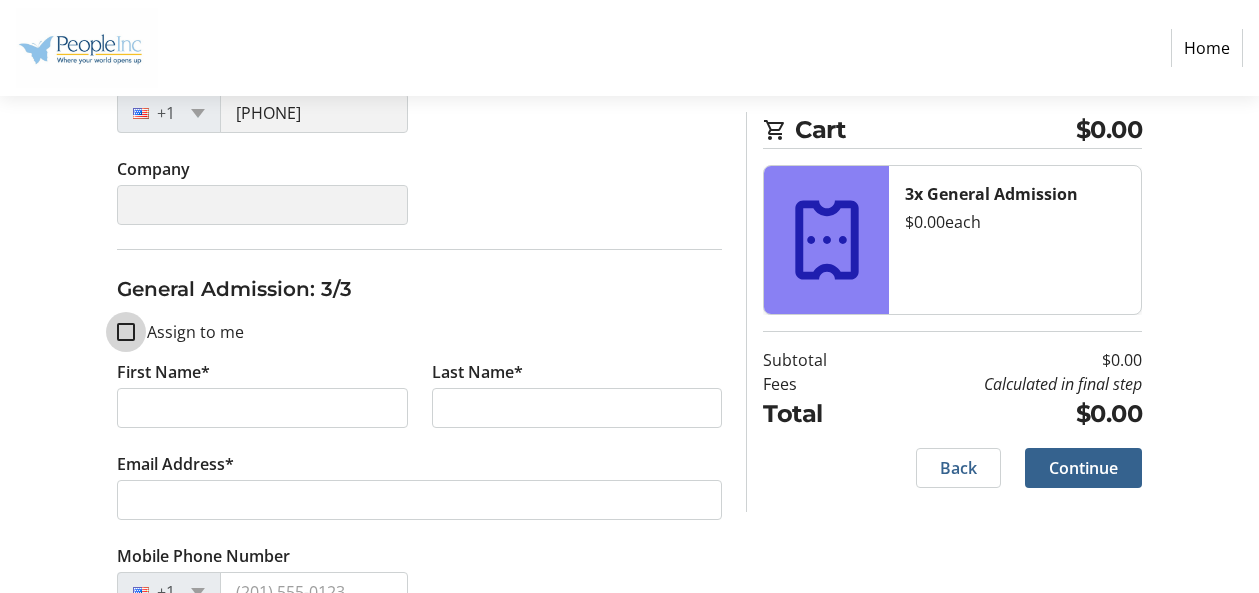 click on "Assign to me" at bounding box center (126, 332) 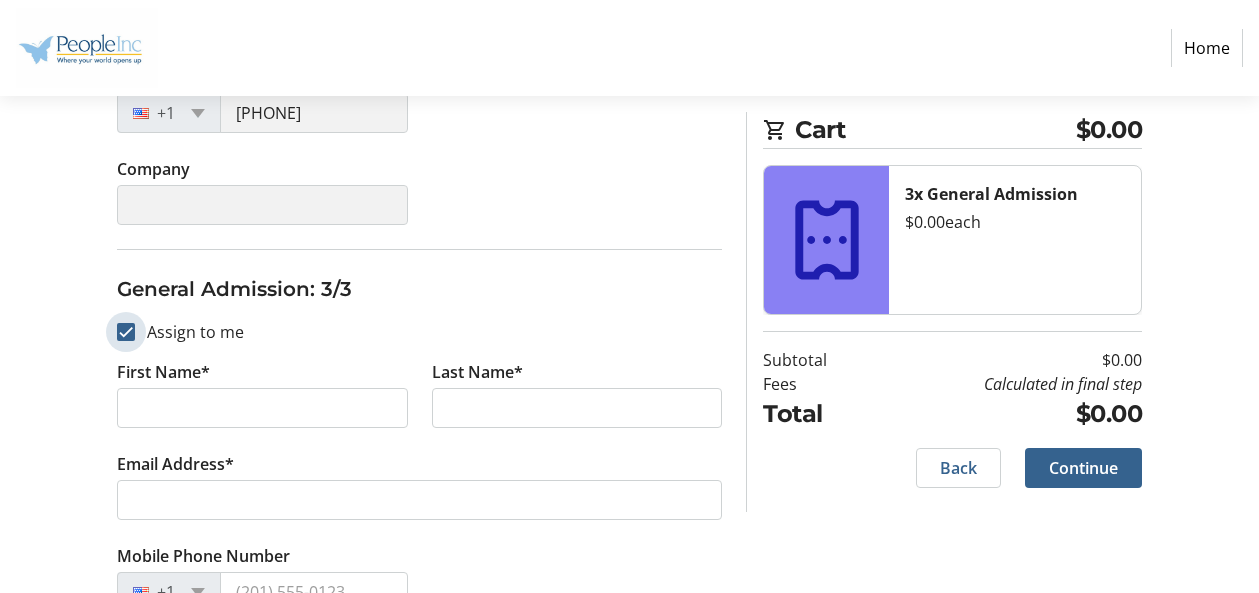 checkbox on "true" 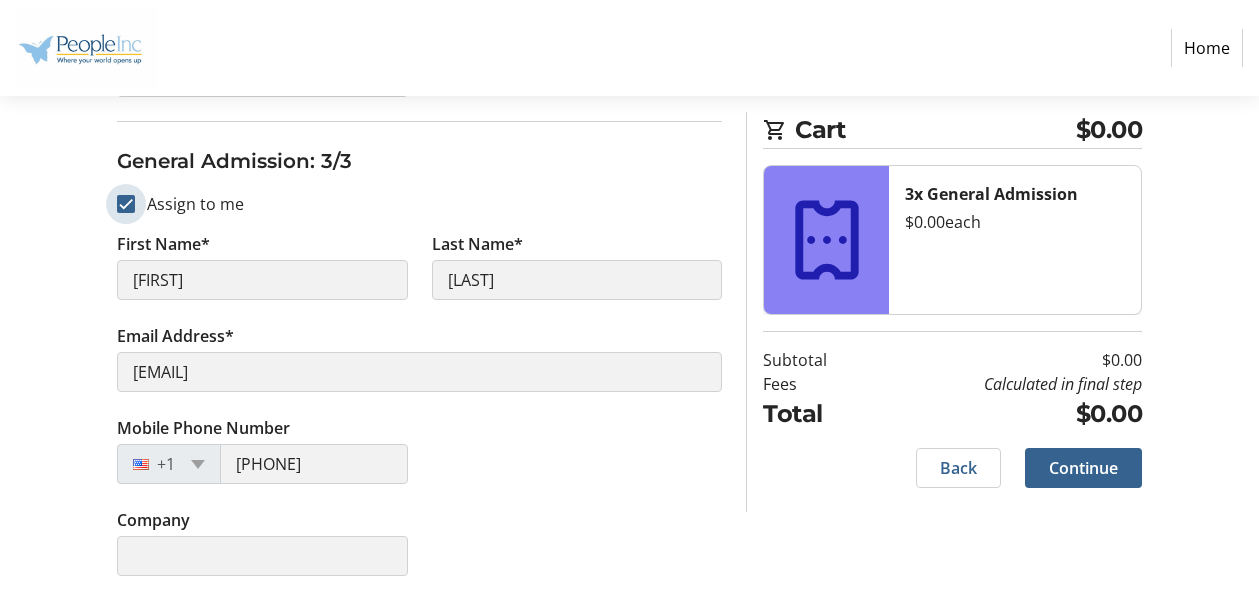 scroll, scrollTop: 1206, scrollLeft: 0, axis: vertical 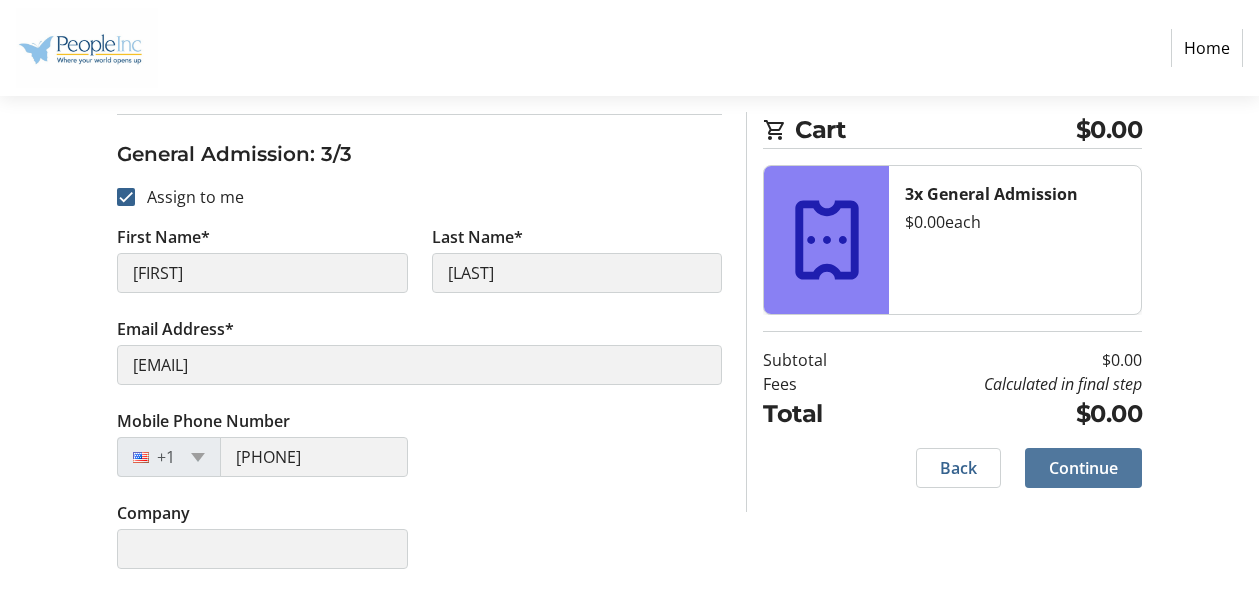 click on "Continue" at bounding box center (1083, 468) 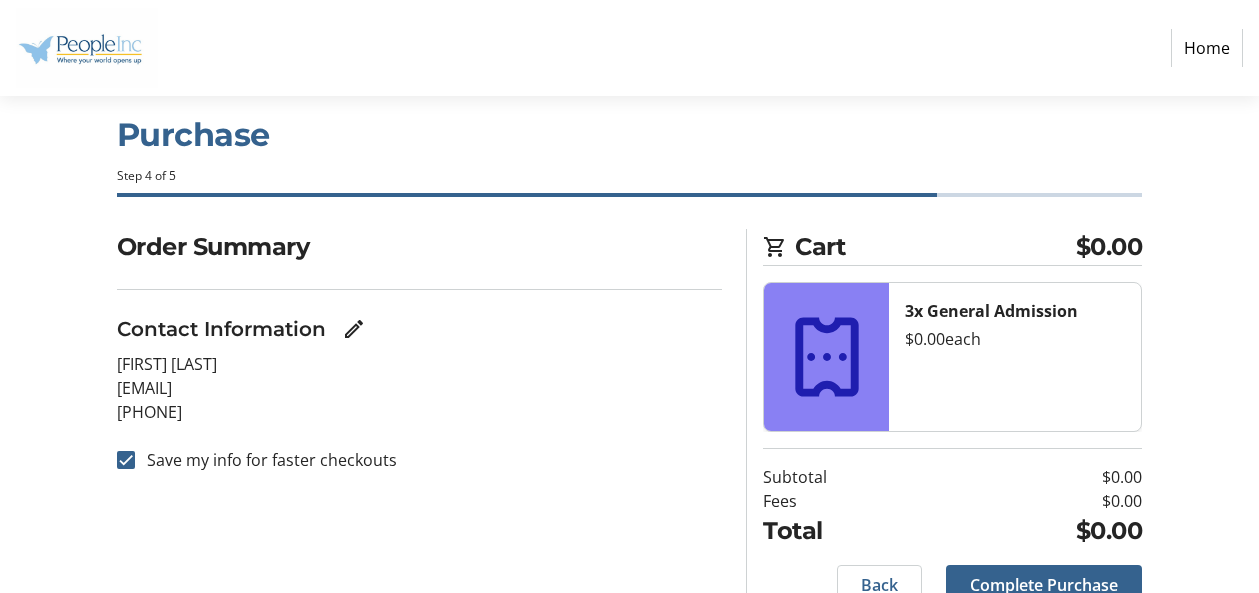 scroll, scrollTop: 0, scrollLeft: 0, axis: both 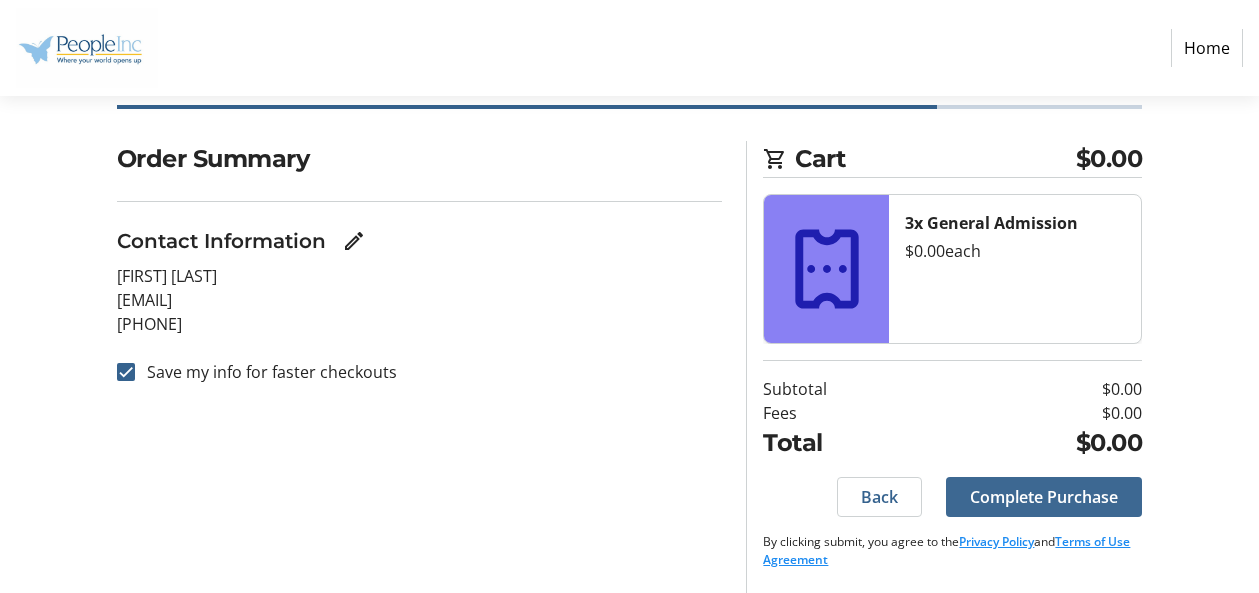 click on "Complete Purchase" at bounding box center (1044, 497) 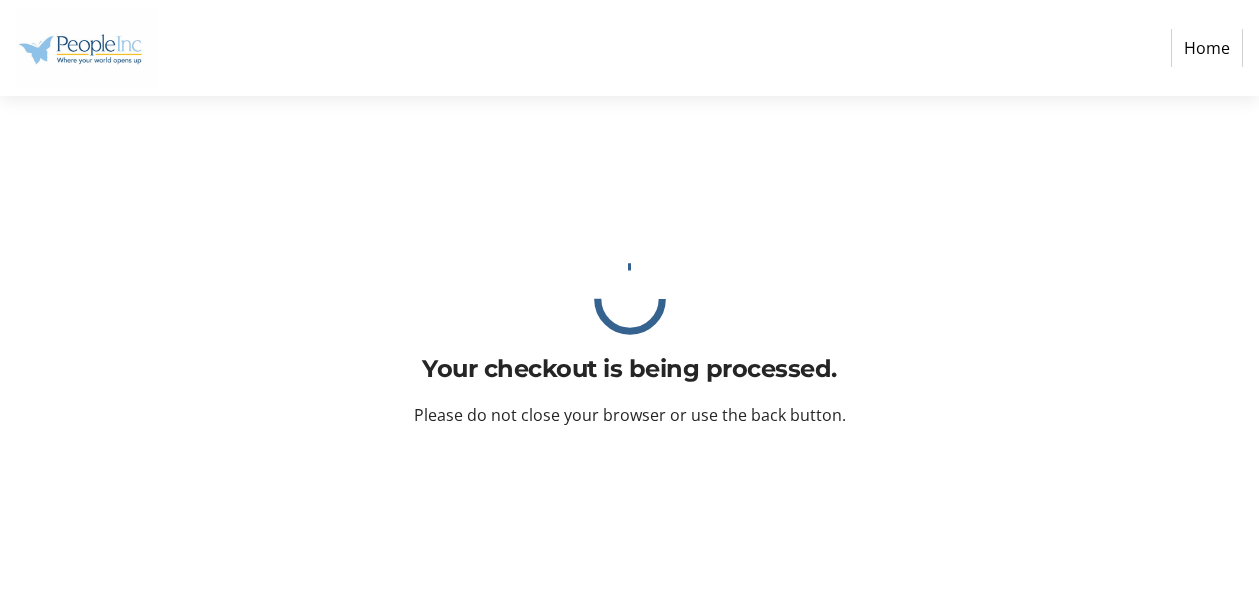 scroll, scrollTop: 0, scrollLeft: 0, axis: both 